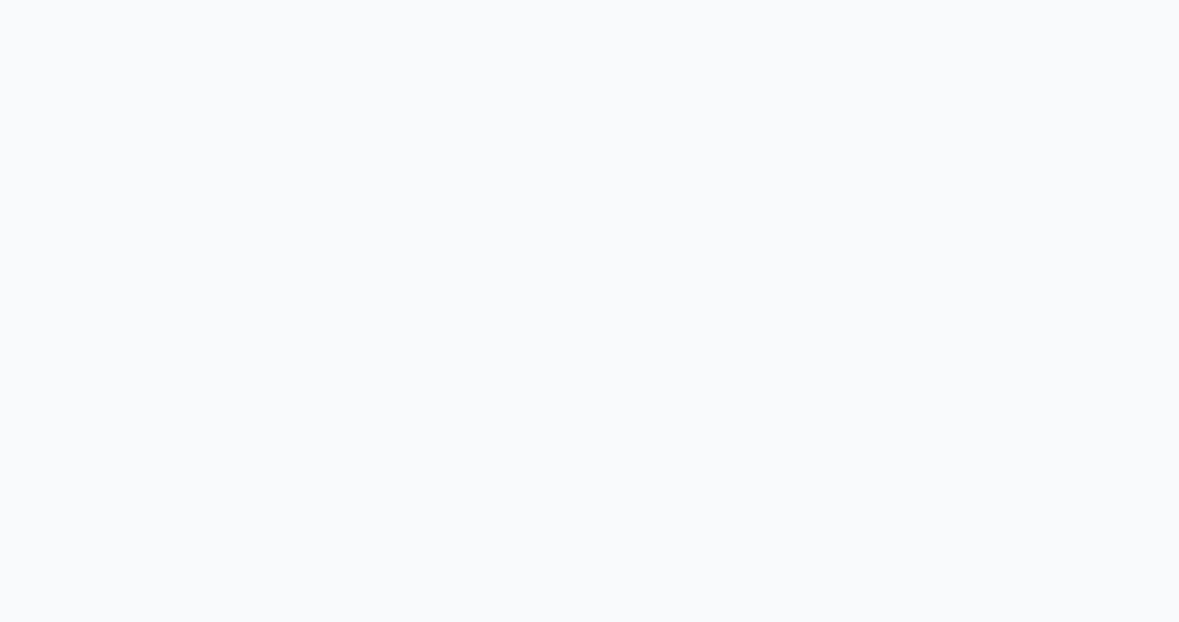 scroll, scrollTop: 0, scrollLeft: 0, axis: both 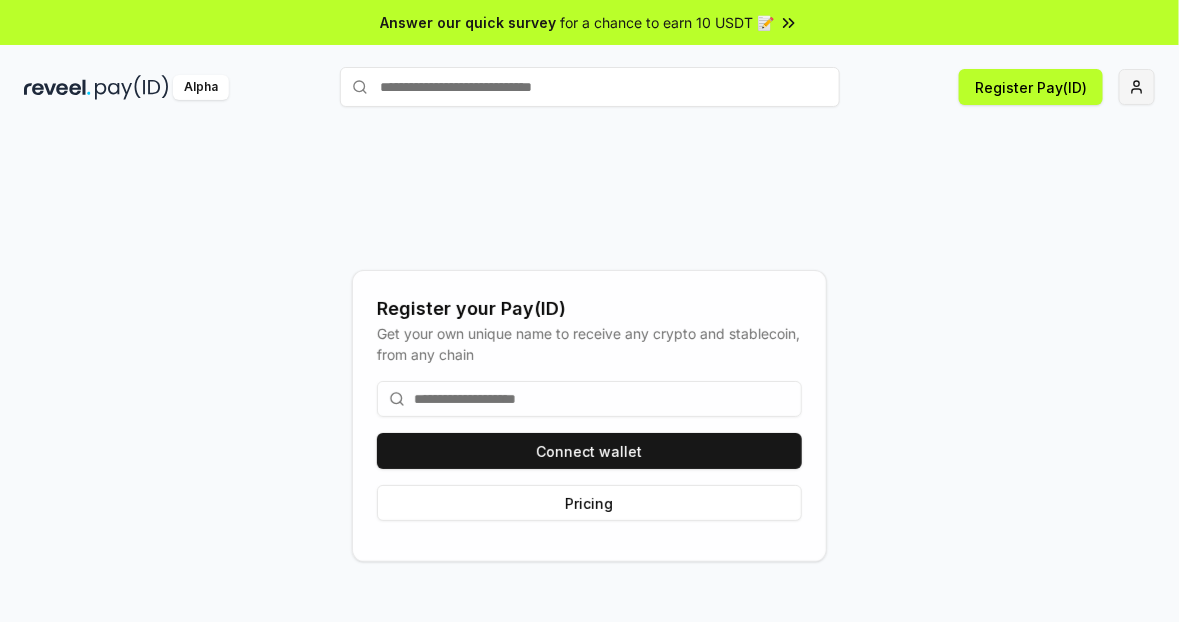 click on "Answer our quick survey for a chance to earn 10 USDT 📝 Alpha Register Pay(ID) Register your Pay(ID) Get your own unique name to receive any crypto and stablecoin, from any chain Connect wallet Pricing" at bounding box center (589, 311) 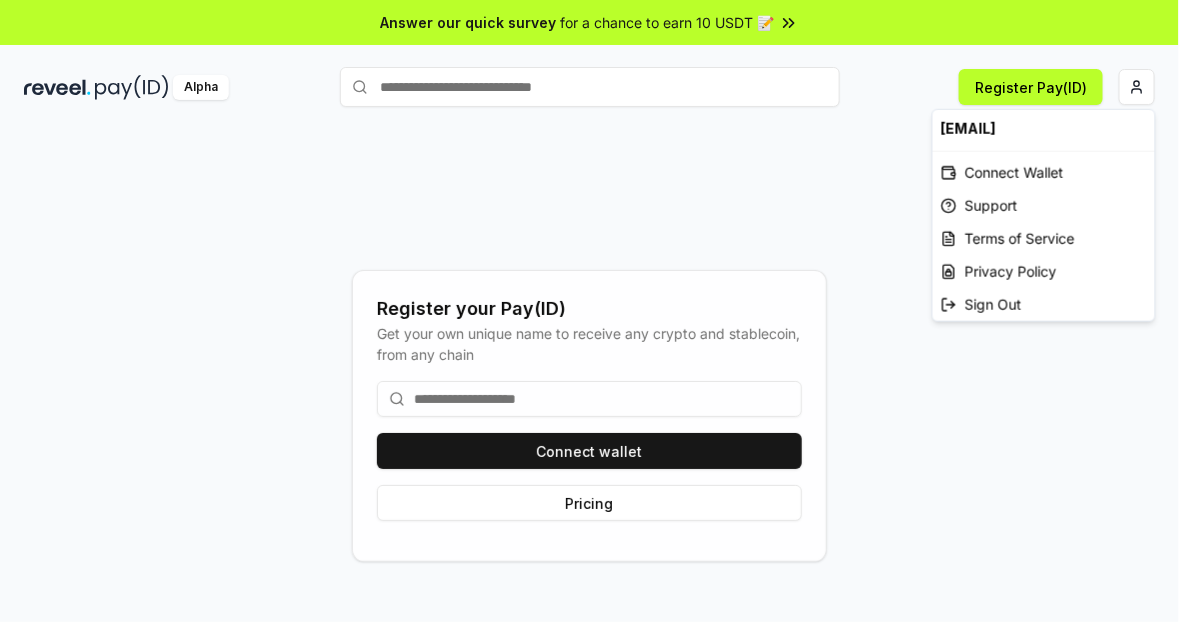 click on "Answer our quick survey for a chance to earn 10 USDT 📝 Alpha Register Pay(ID) Register your Pay(ID) Get your own unique name to receive any crypto and stablecoin, from any chain Connect wallet Pricing garickbuldog@gmail.com   Connect Wallet   Support   Terms of Service   Privacy Policy   Sign Out" at bounding box center [589, 311] 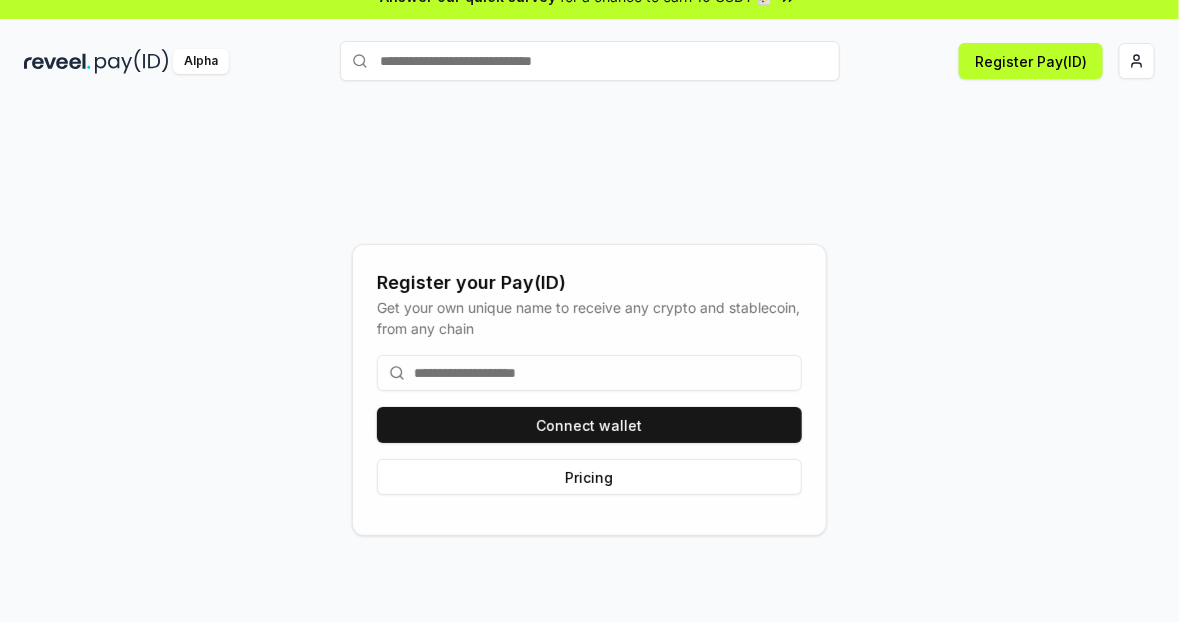 scroll, scrollTop: 0, scrollLeft: 0, axis: both 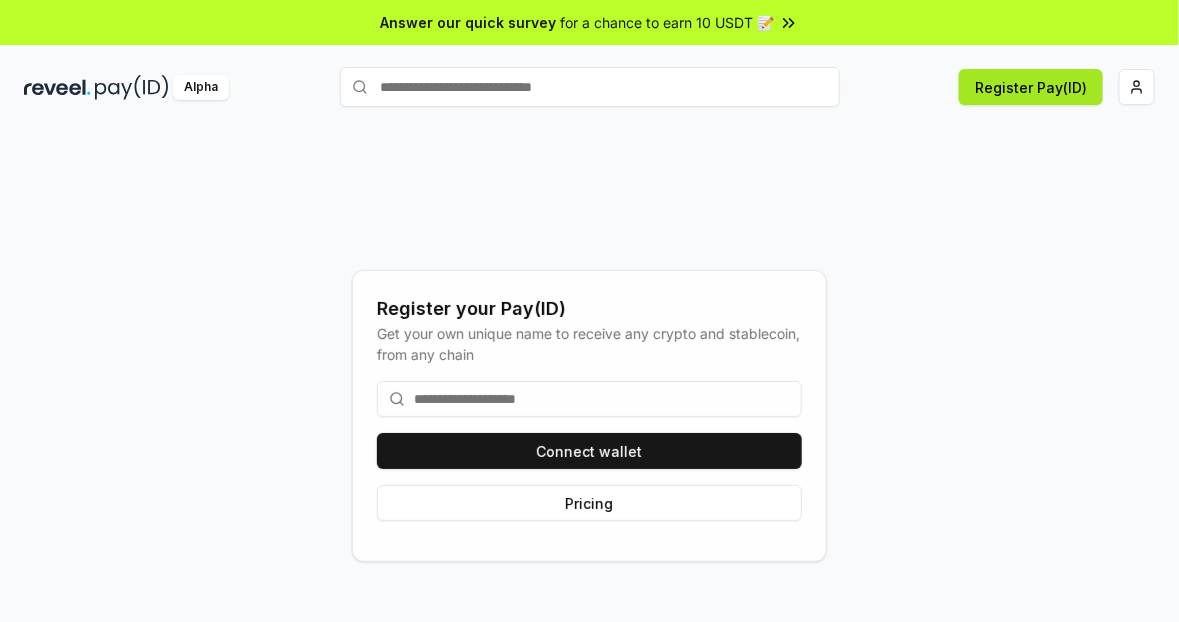 click on "Register Pay(ID)" at bounding box center (1031, 87) 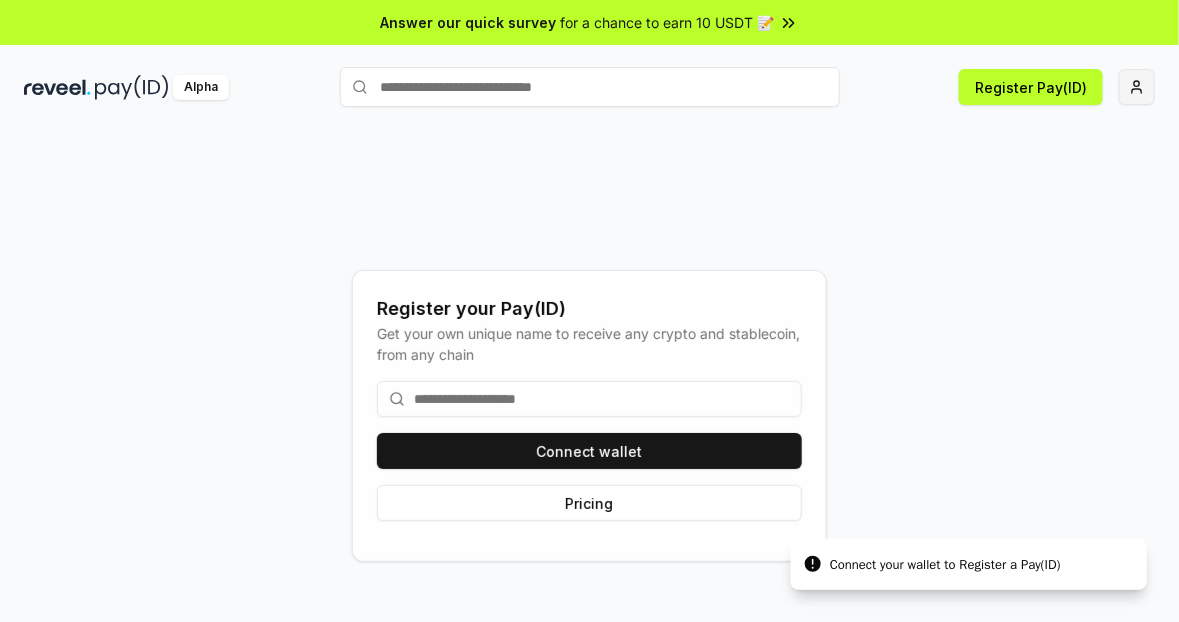 click on "Answer our quick survey for a chance to earn 10 USDT 📝 Alpha Register Pay(ID) Connect your wallet to Register a Pay(ID) Register your Pay(ID) Get your own unique name to receive any crypto and stablecoin, from any chain Connect wallet Pricing Connect your wallet to Register a Pay(ID)" at bounding box center [589, 311] 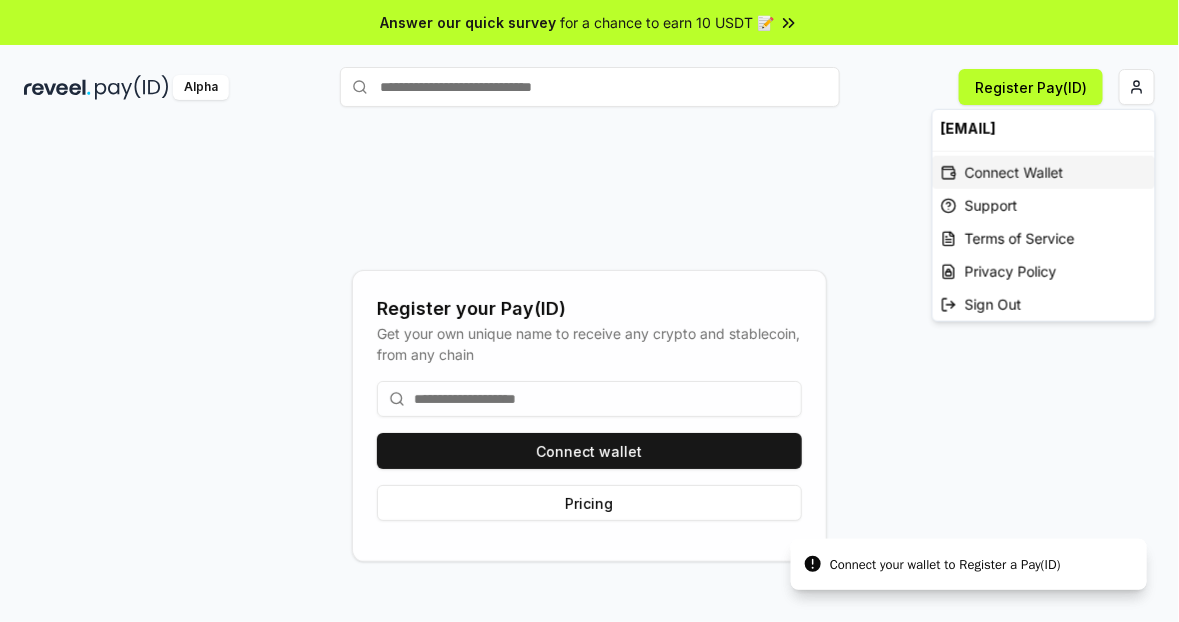 click on "Connect Wallet" at bounding box center (1044, 172) 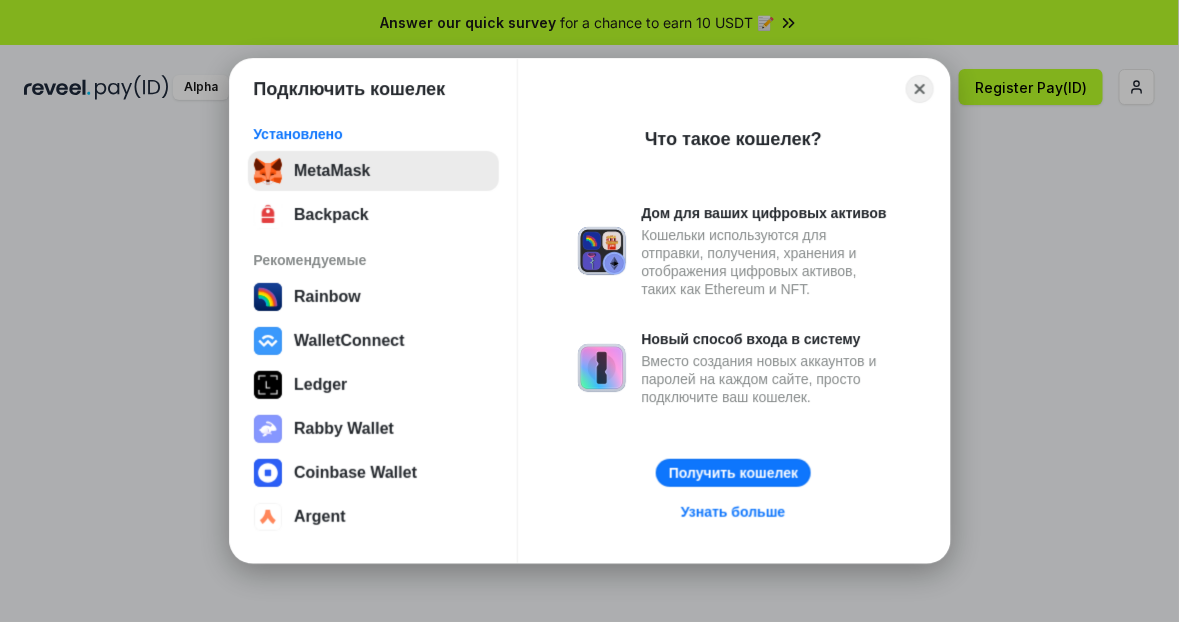 click on "MetaMask" at bounding box center [373, 171] 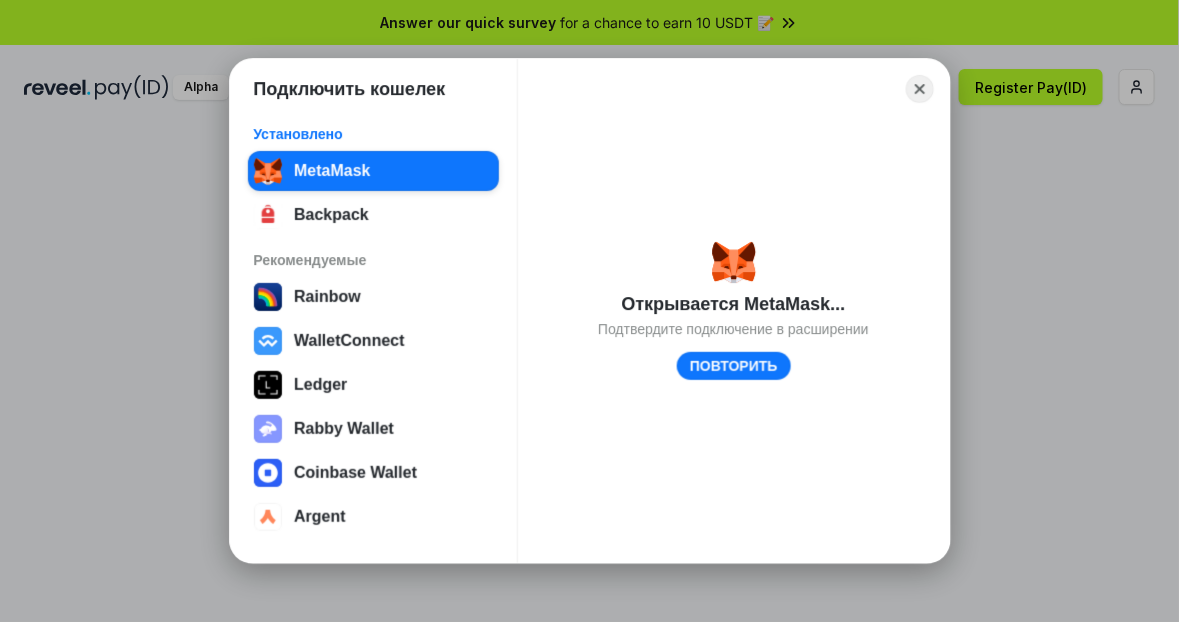click on "Close" at bounding box center [920, 89] 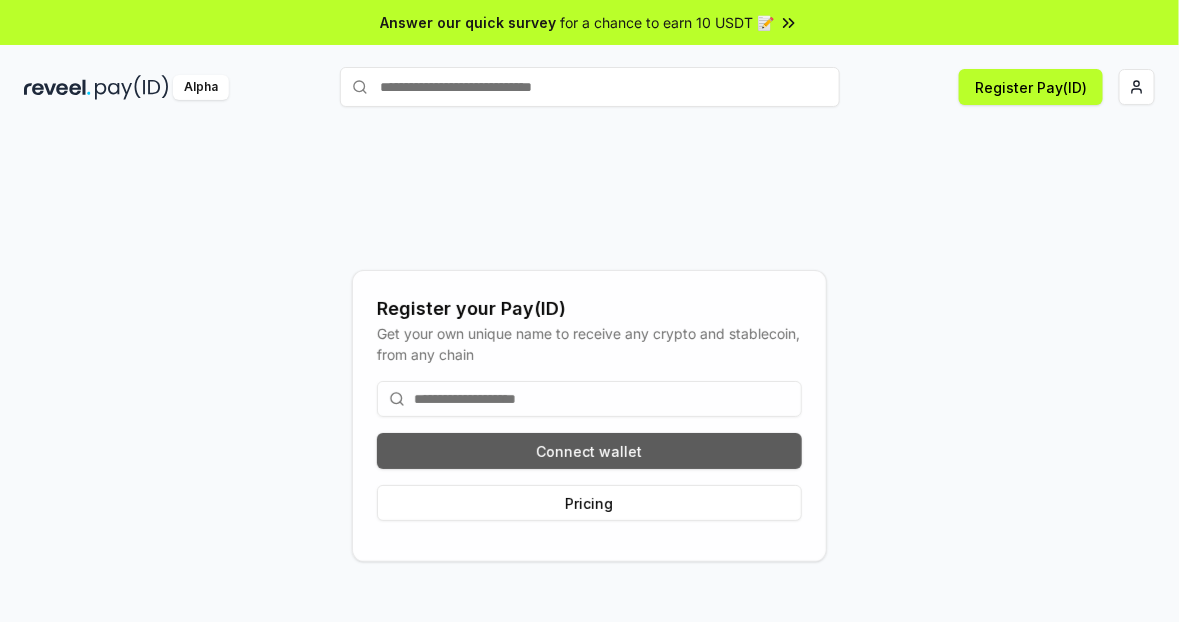 click on "Connect wallet" at bounding box center [589, 451] 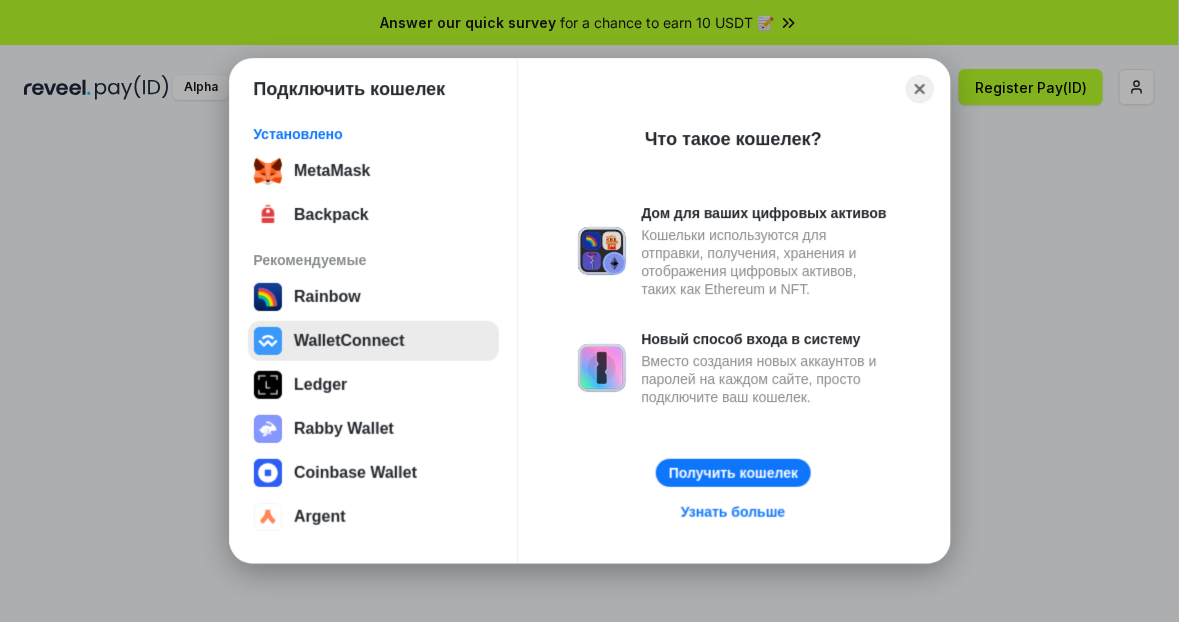 click on "WalletConnect" at bounding box center [373, 341] 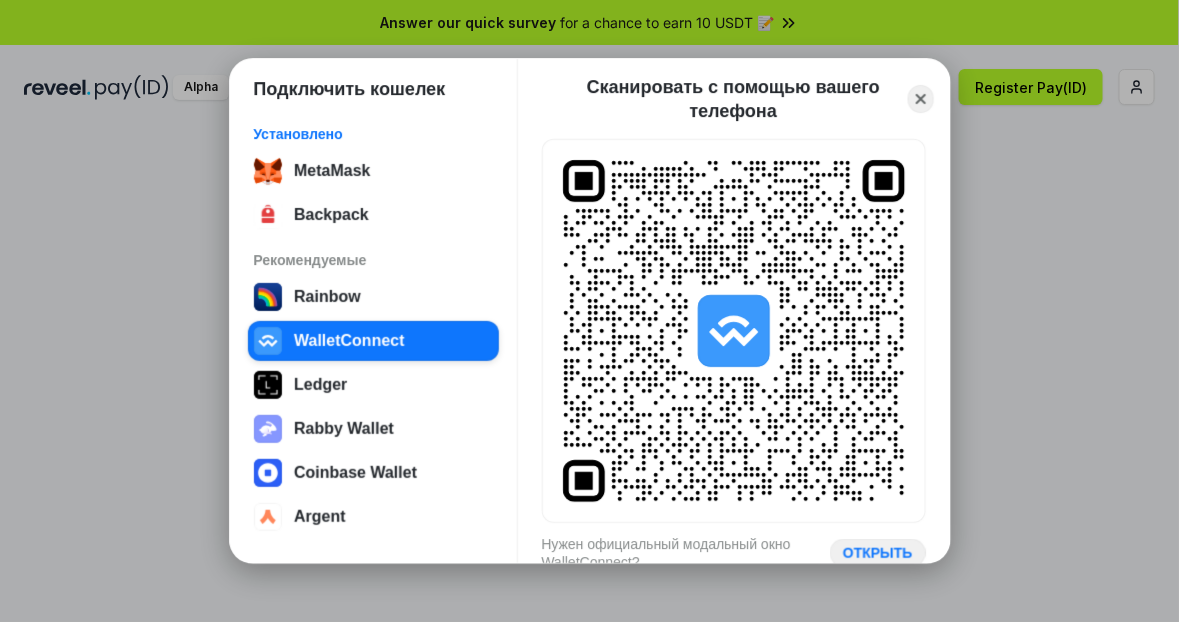 click 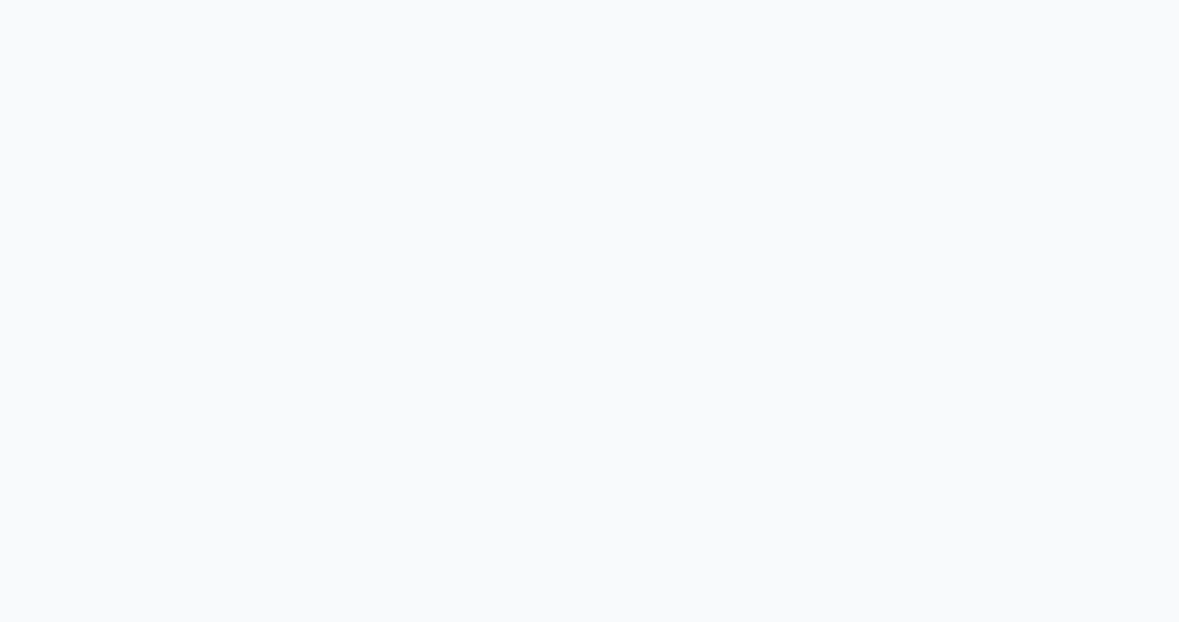scroll, scrollTop: 0, scrollLeft: 0, axis: both 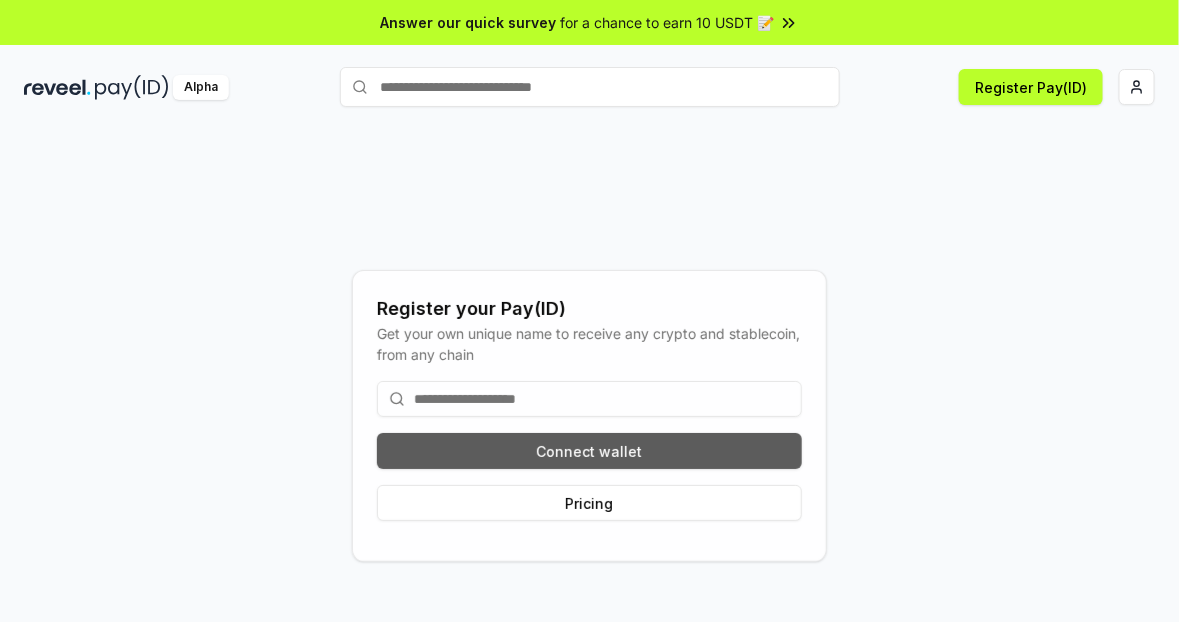 click on "Connect wallet" at bounding box center (589, 451) 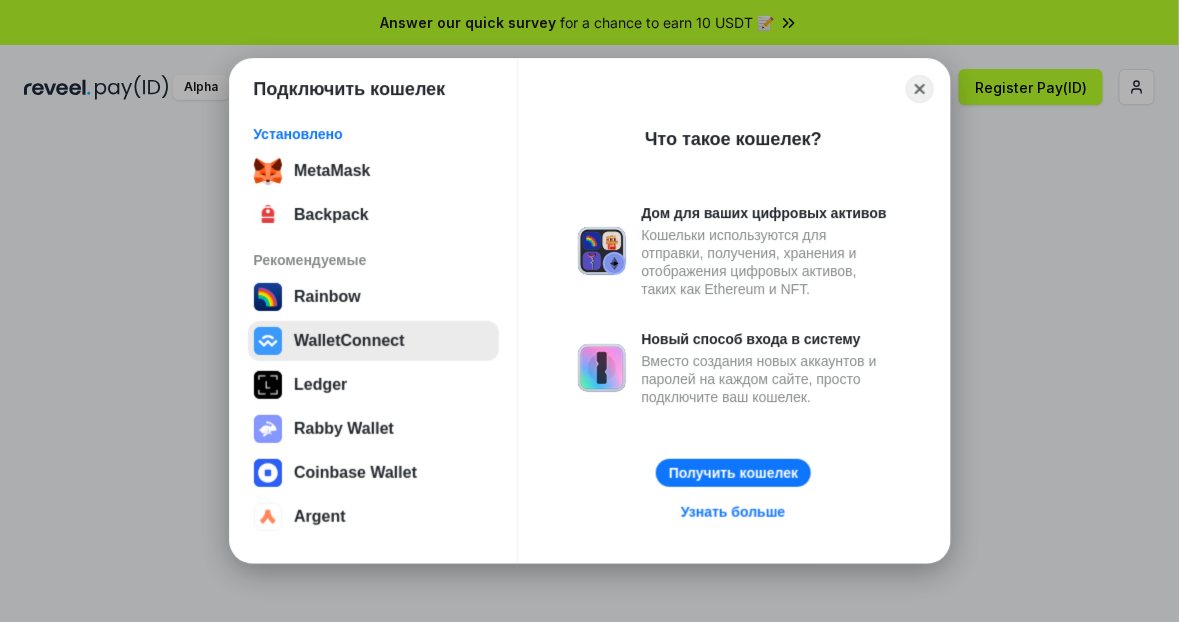 click on "WalletConnect" at bounding box center (373, 341) 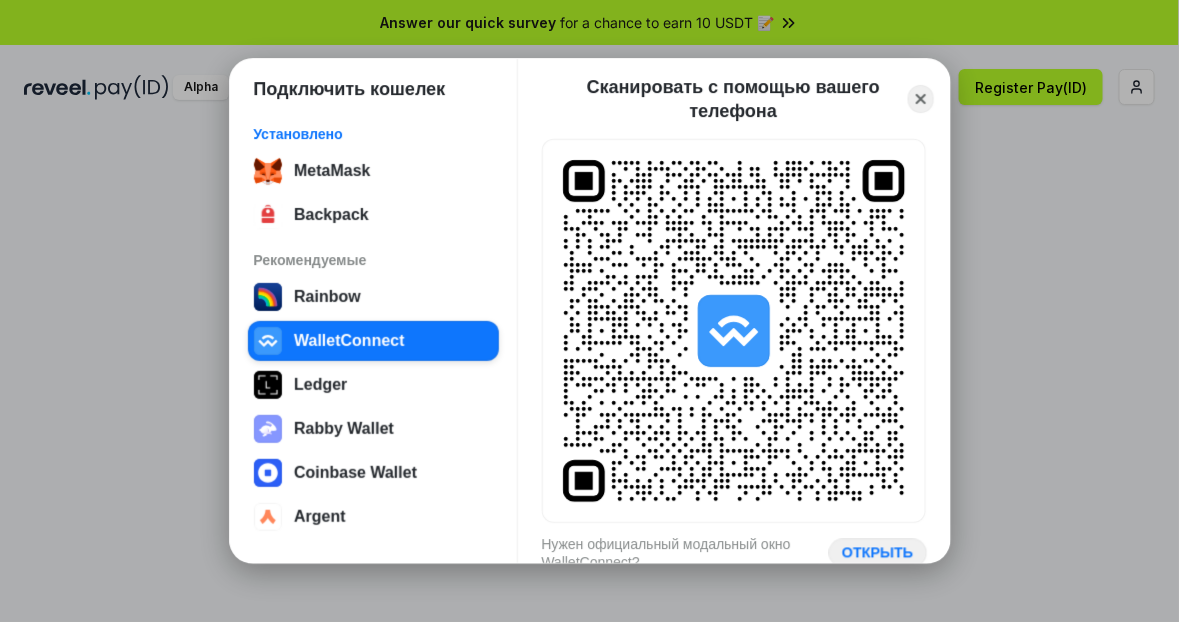 click on "ОТКРЫТЬ" at bounding box center [878, 553] 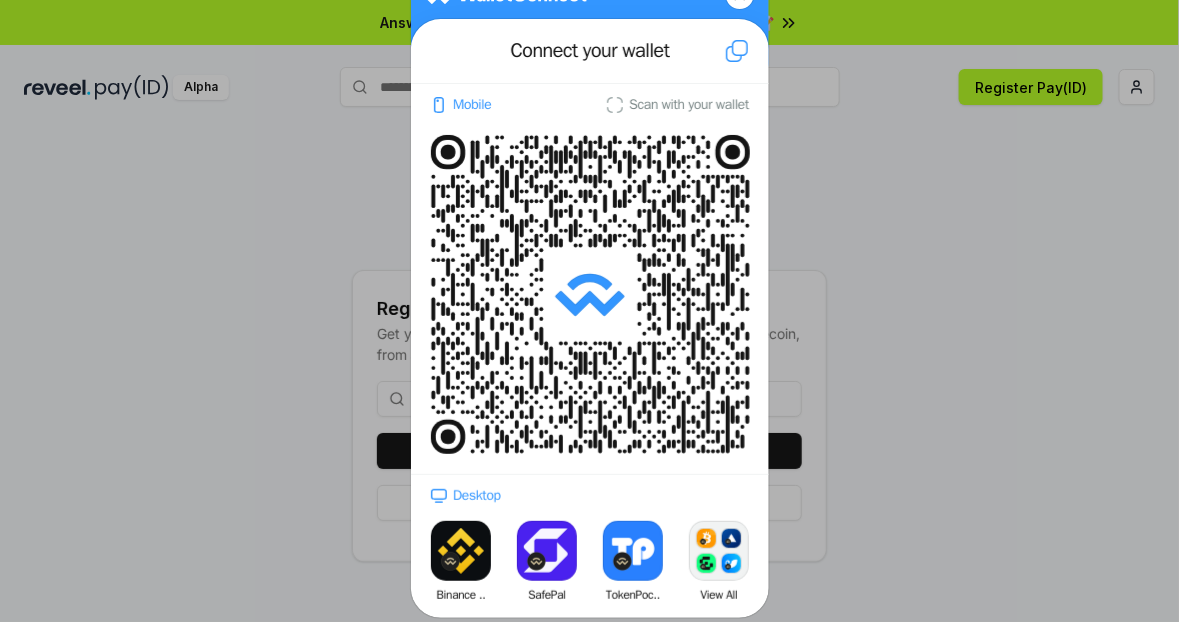 scroll, scrollTop: 78, scrollLeft: 0, axis: vertical 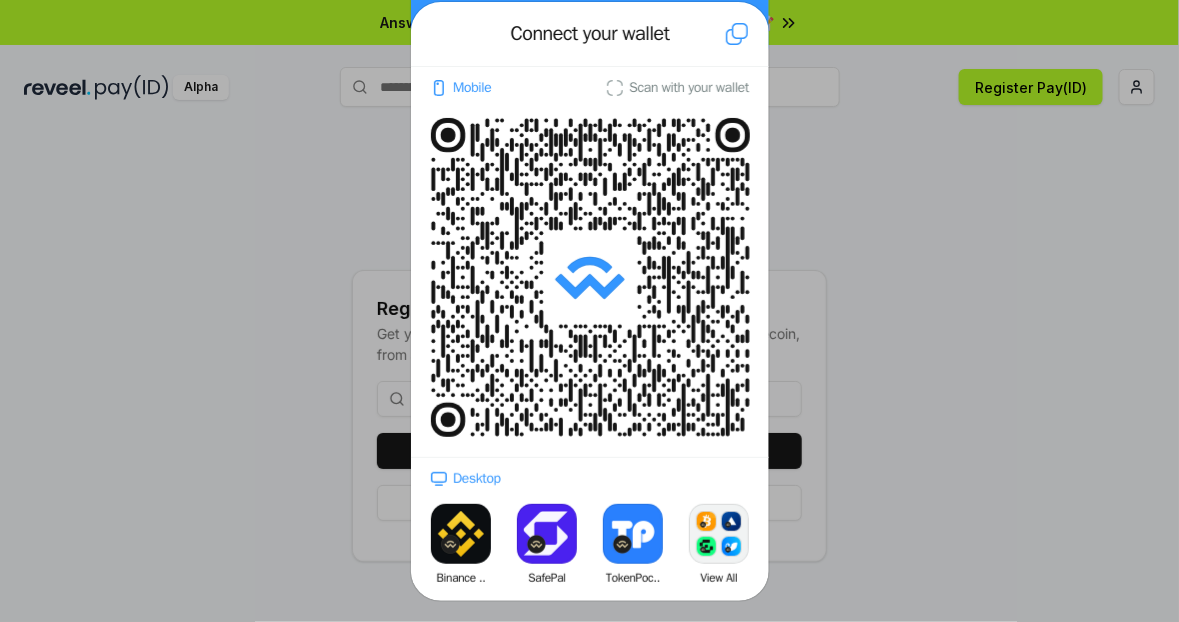 click 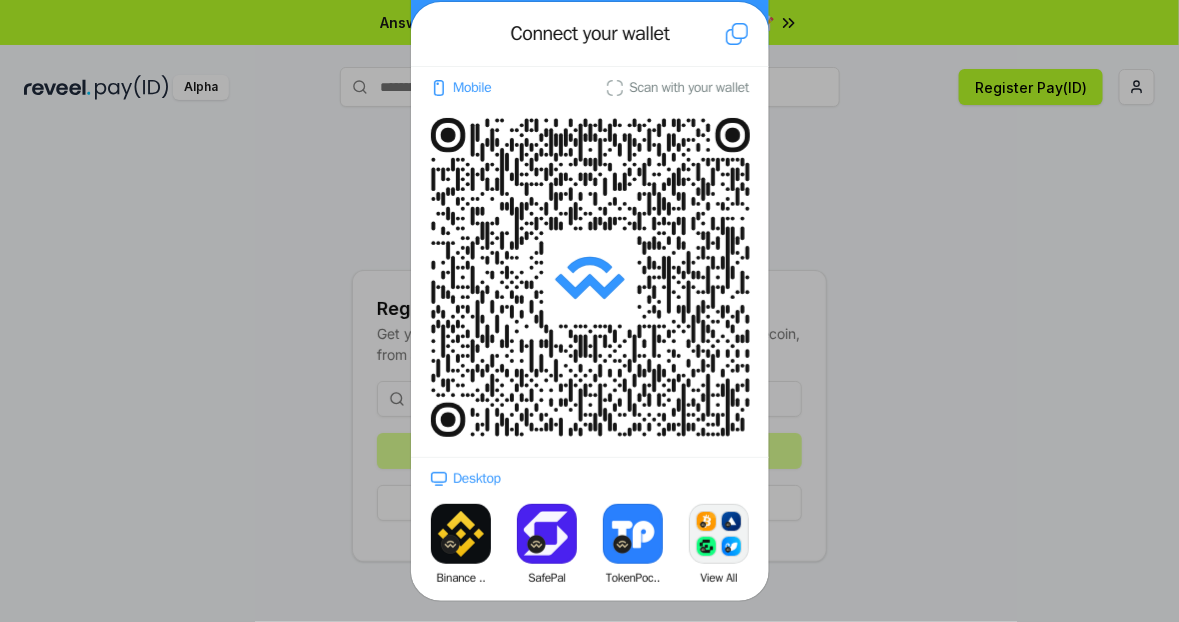 scroll, scrollTop: 0, scrollLeft: 0, axis: both 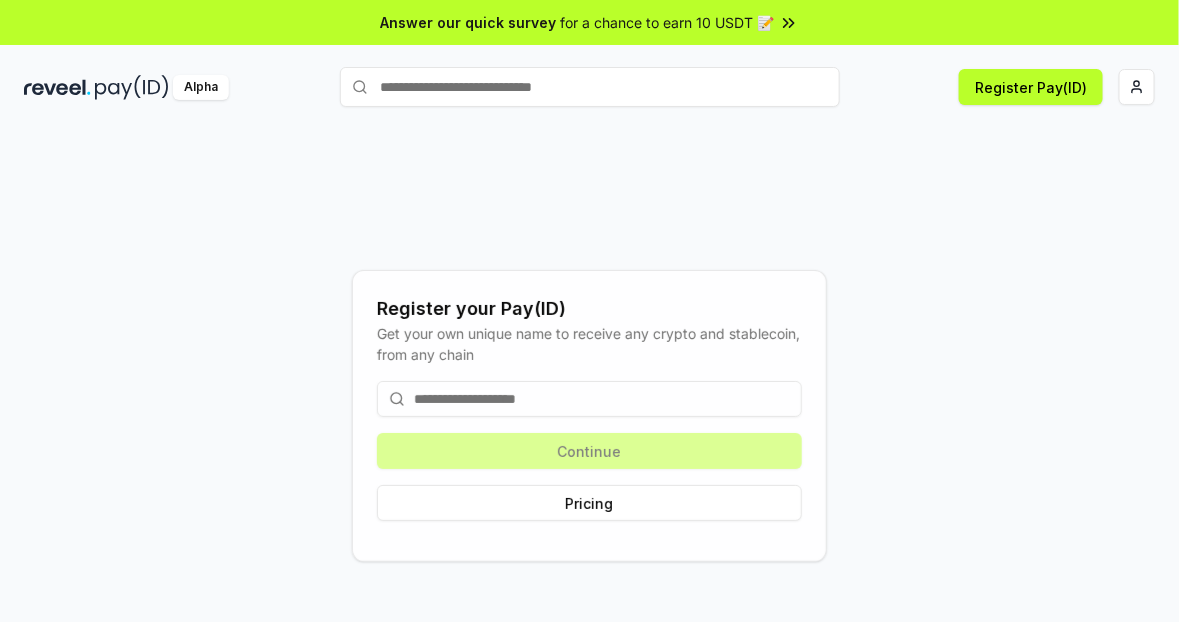 click at bounding box center (589, 399) 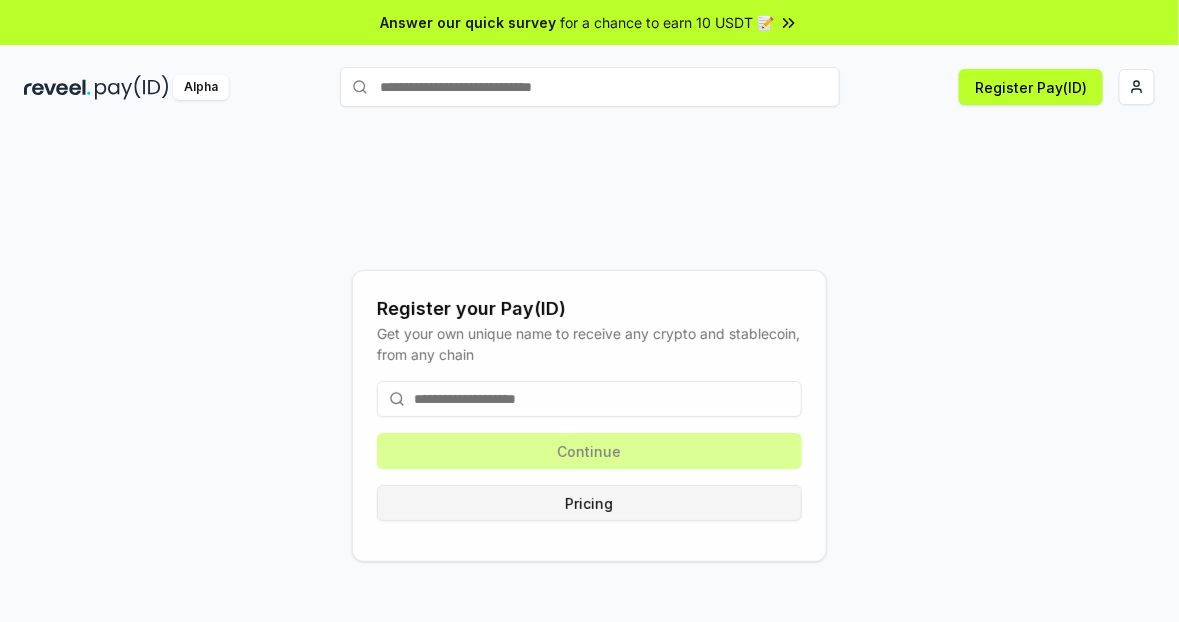 click on "Pricing" at bounding box center (589, 503) 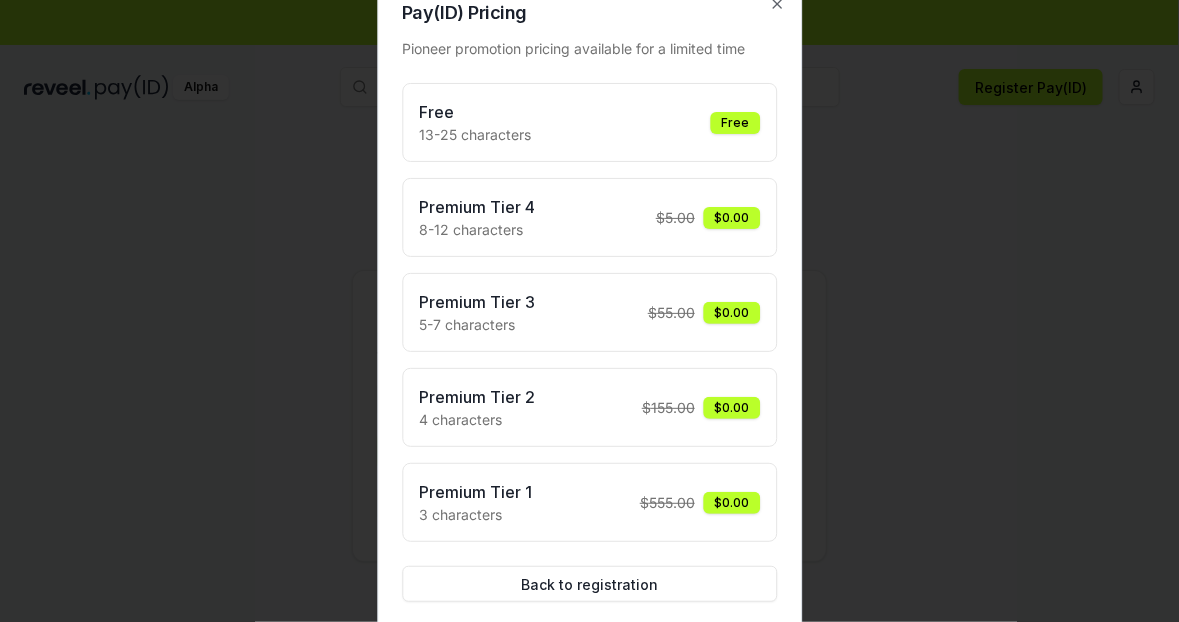 click at bounding box center [589, 311] 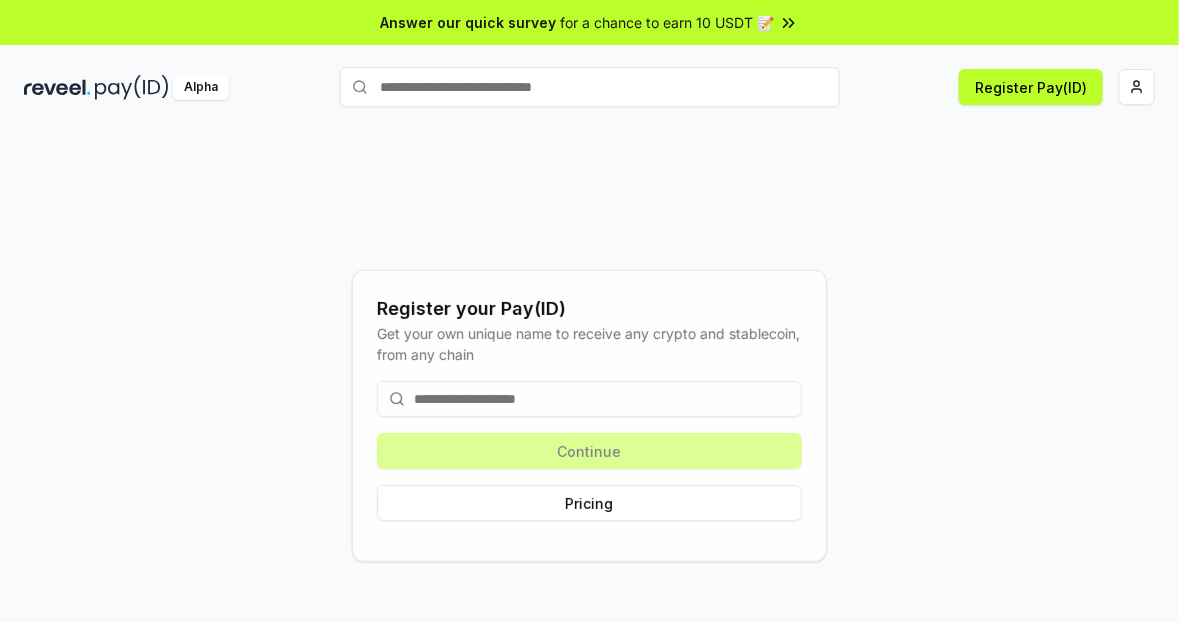 click on "Continue Pricing" at bounding box center (589, 451) 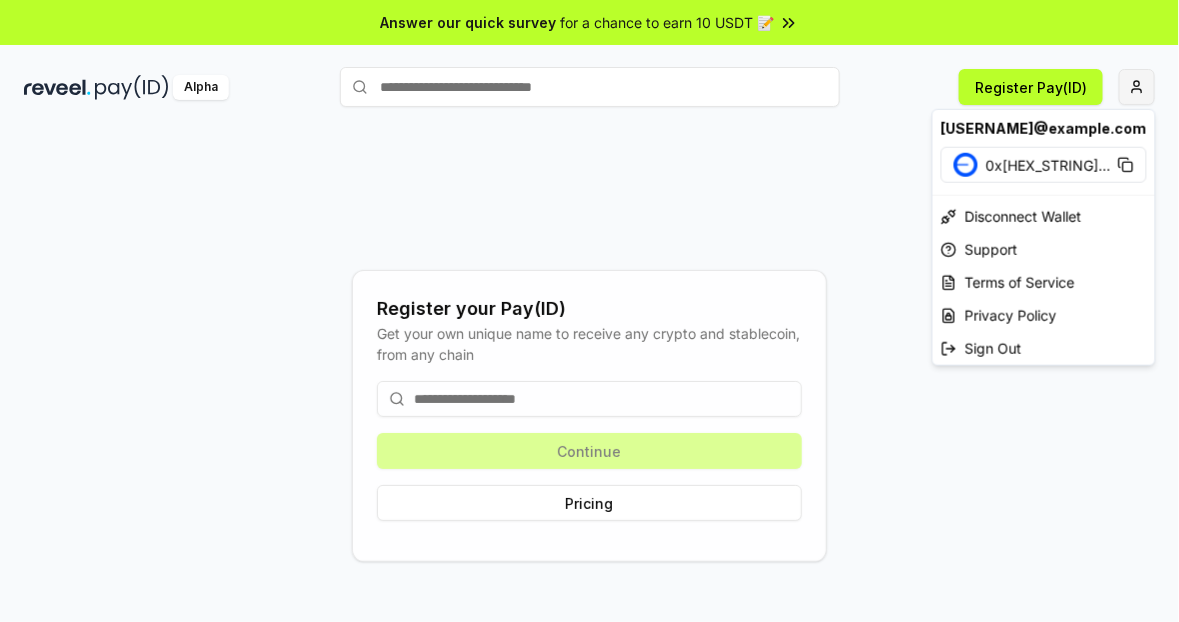 click on "Answer our quick survey for a chance to earn 10 USDT 📝 Alpha Register Pay(ID) Register your Pay(ID) Get your own unique name to receive any crypto and stablecoin, from any chain Continue Pricing garickbuldog@gmail.com   0x63F03EdfF51D ...     Disconnect Wallet   Support   Terms of Service   Privacy Policy   Sign Out" at bounding box center (589, 311) 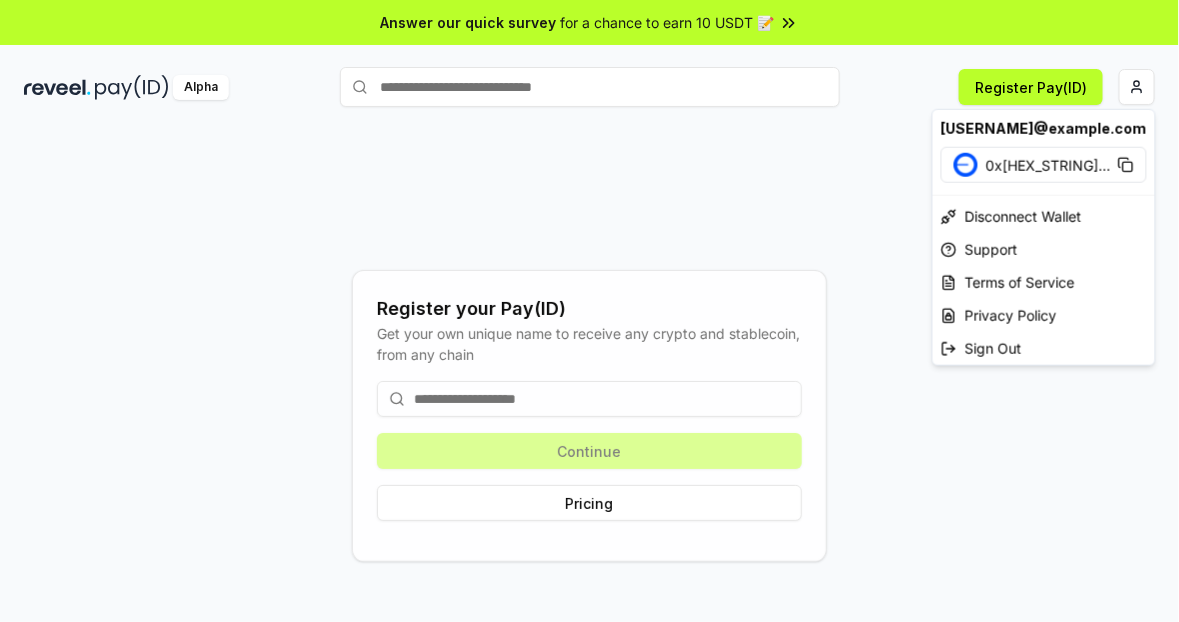 drag, startPoint x: 189, startPoint y: 70, endPoint x: 157, endPoint y: 86, distance: 35.77709 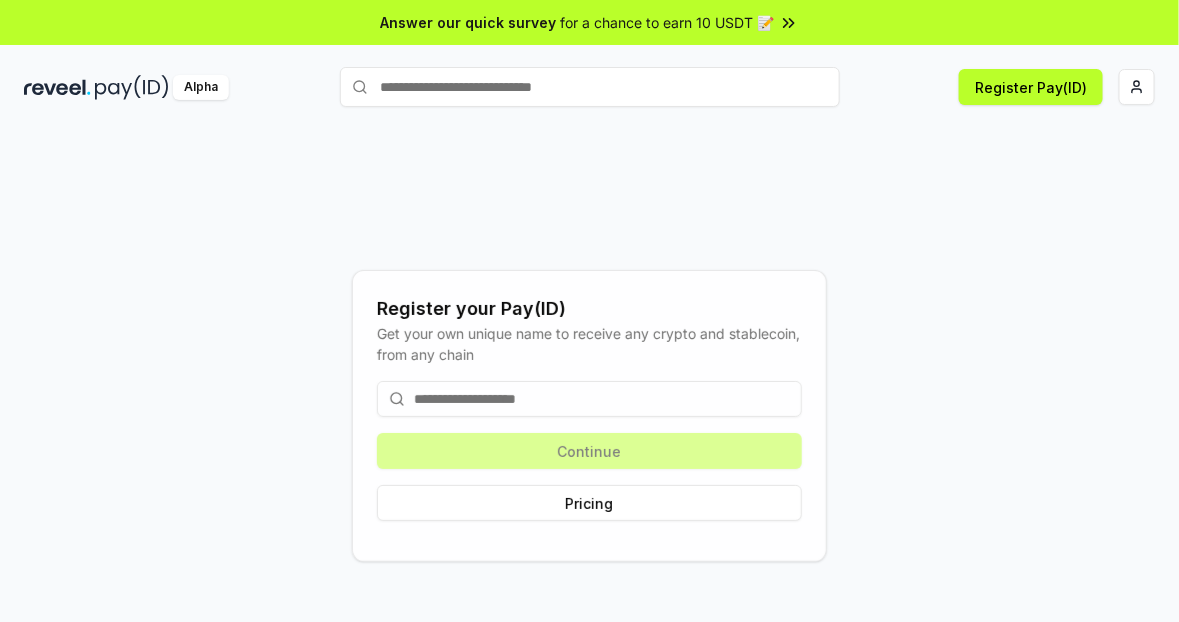 click at bounding box center (132, 87) 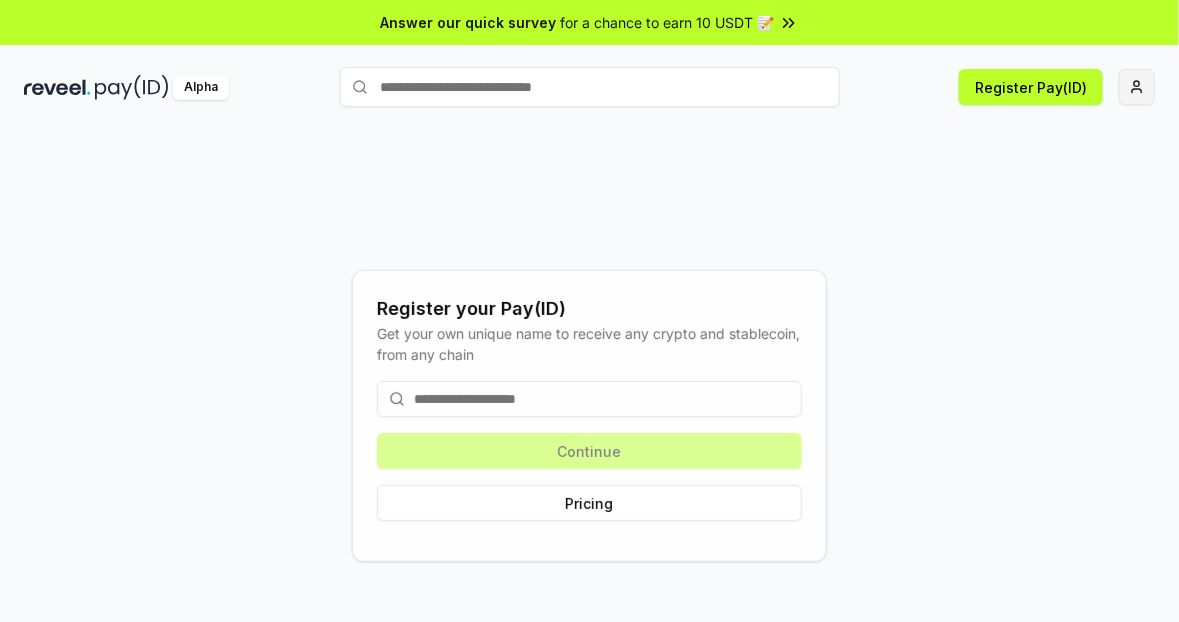 click on "Answer our quick survey for a chance to earn 10 USDT 📝 Alpha Register Pay(ID) Register your Pay(ID) Get your own unique name to receive any crypto and stablecoin, from any chain Continue Pricing" at bounding box center (589, 311) 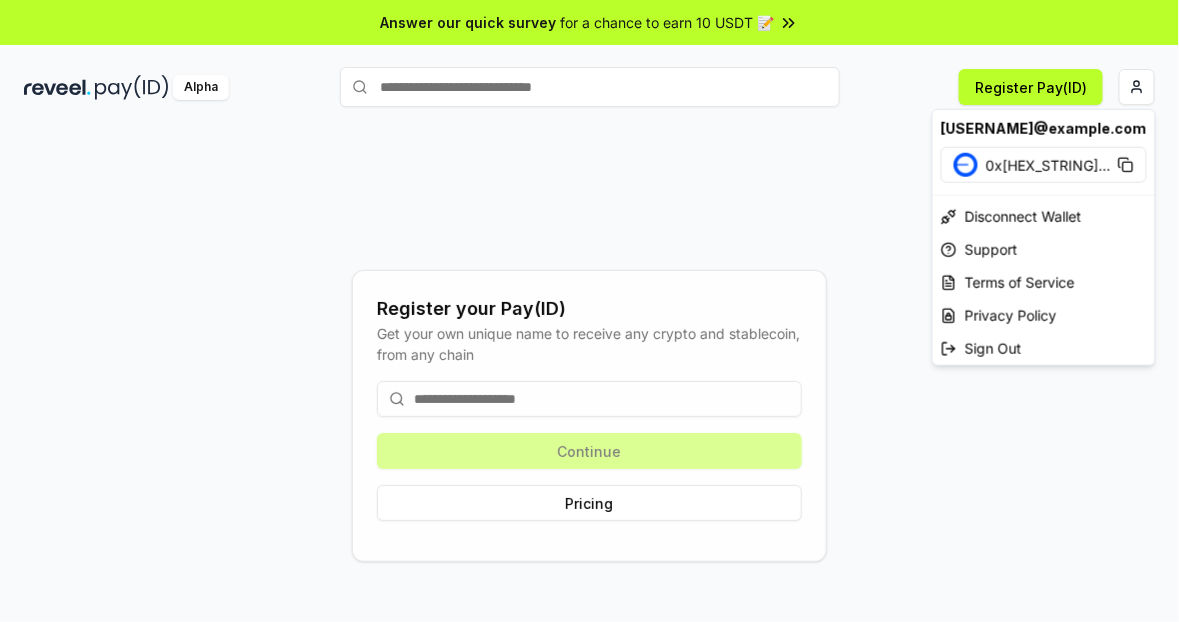 drag, startPoint x: 824, startPoint y: 165, endPoint x: 177, endPoint y: 66, distance: 654.5304 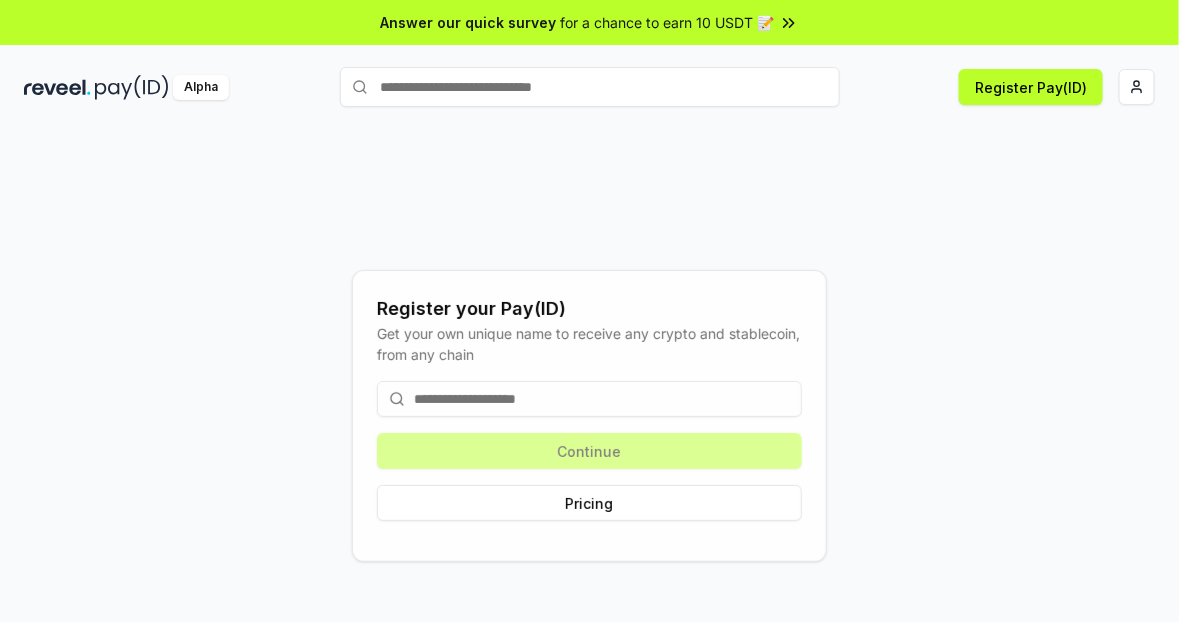 click at bounding box center [57, 87] 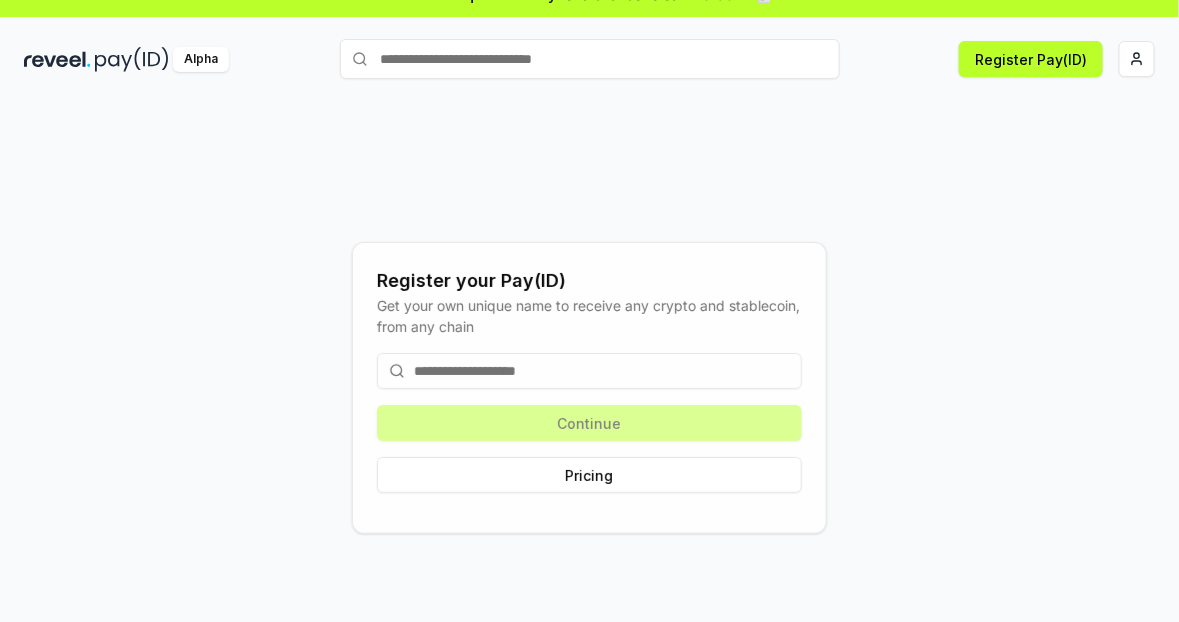 scroll, scrollTop: 0, scrollLeft: 0, axis: both 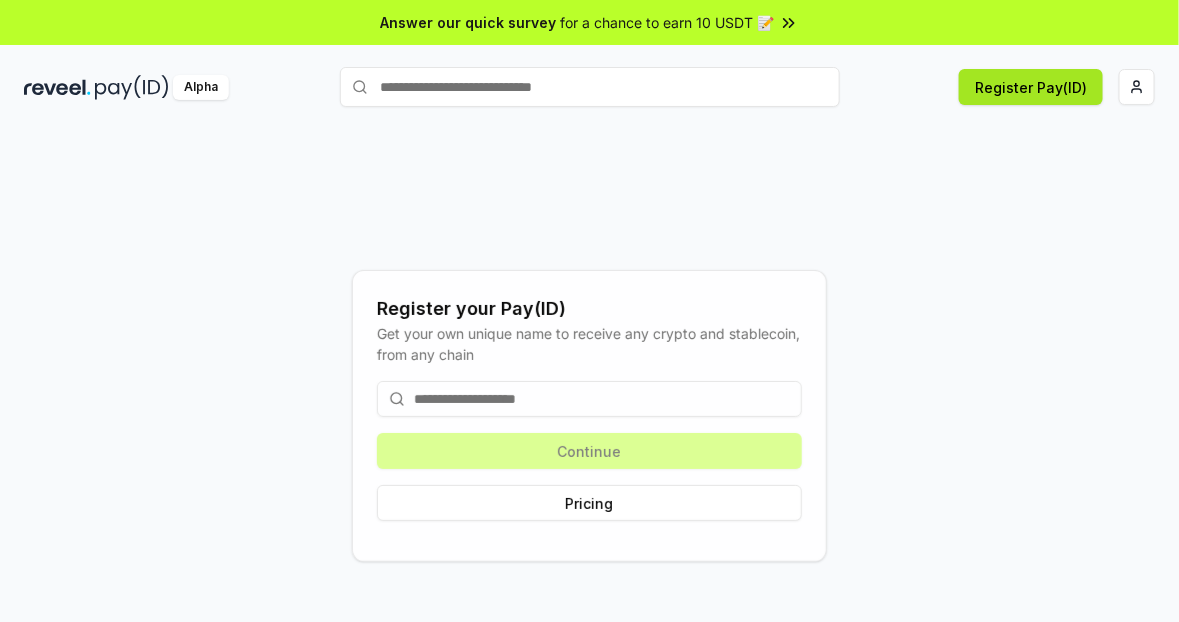 click on "Register Pay(ID)" at bounding box center [1031, 87] 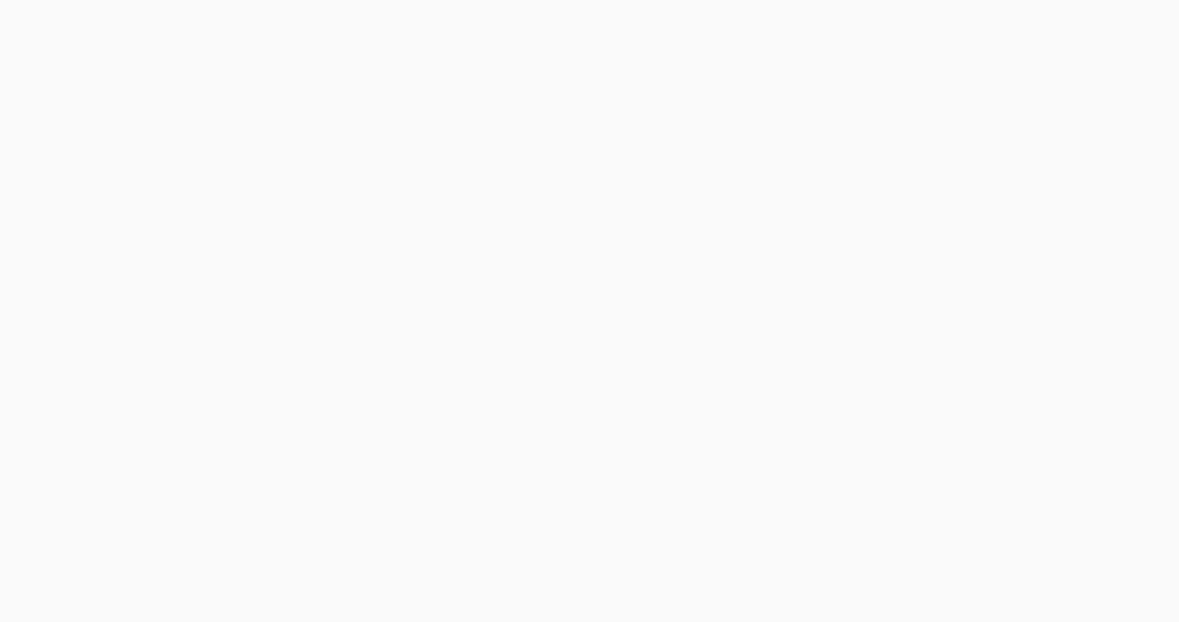 scroll, scrollTop: 0, scrollLeft: 0, axis: both 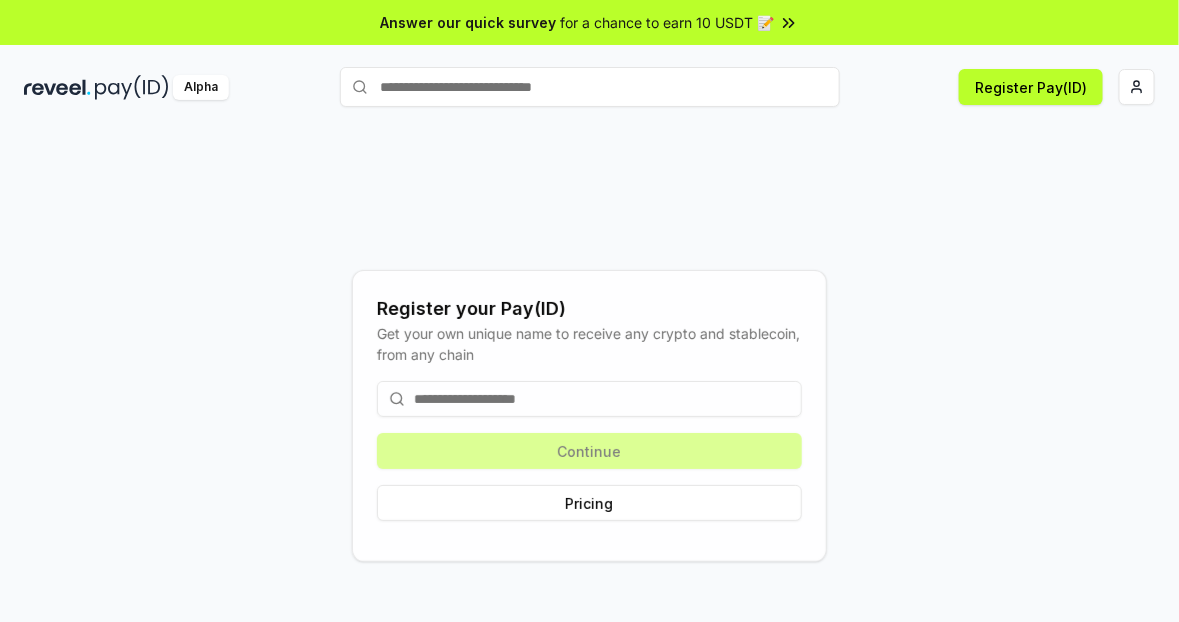 click at bounding box center (132, 87) 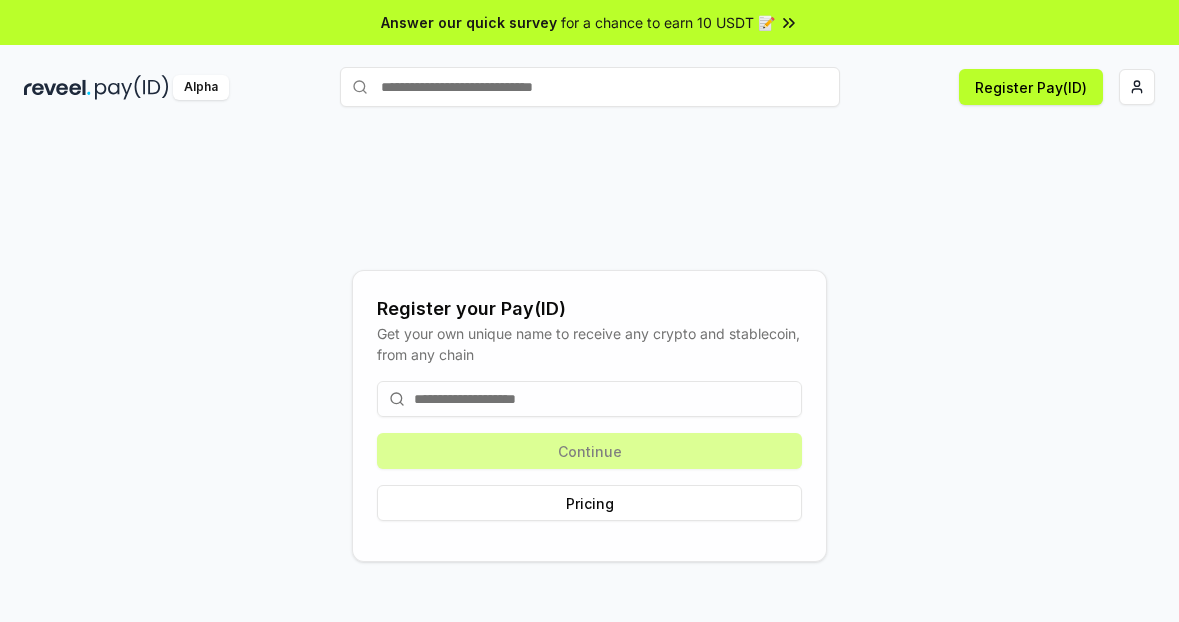 scroll, scrollTop: 0, scrollLeft: 0, axis: both 